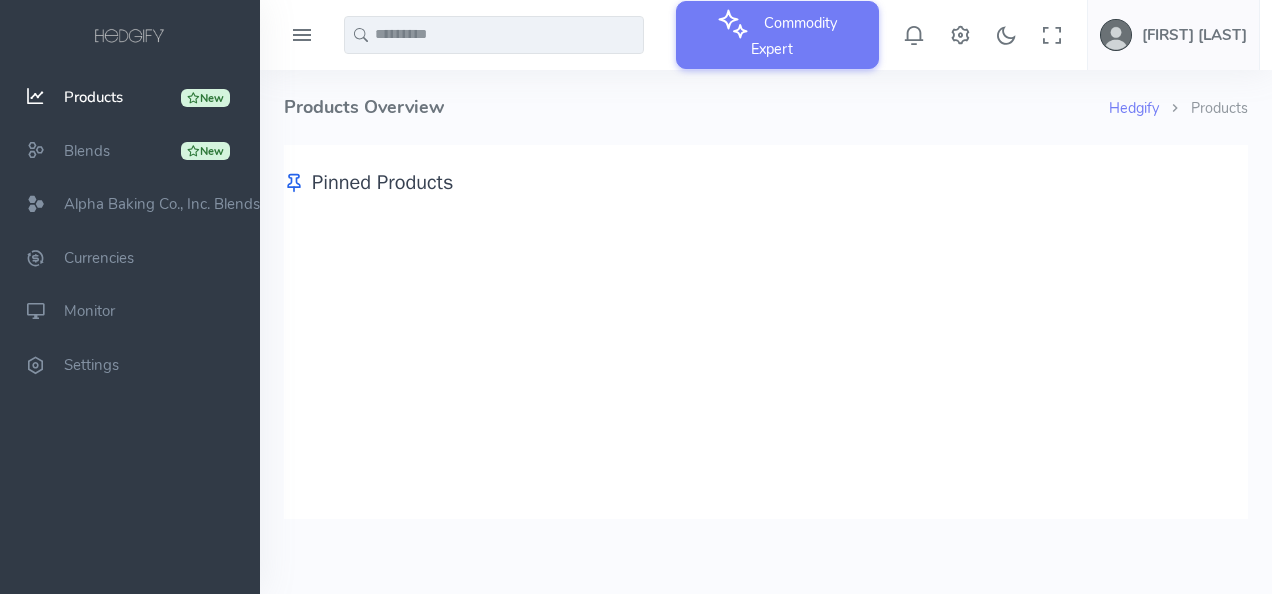scroll, scrollTop: 0, scrollLeft: 0, axis: both 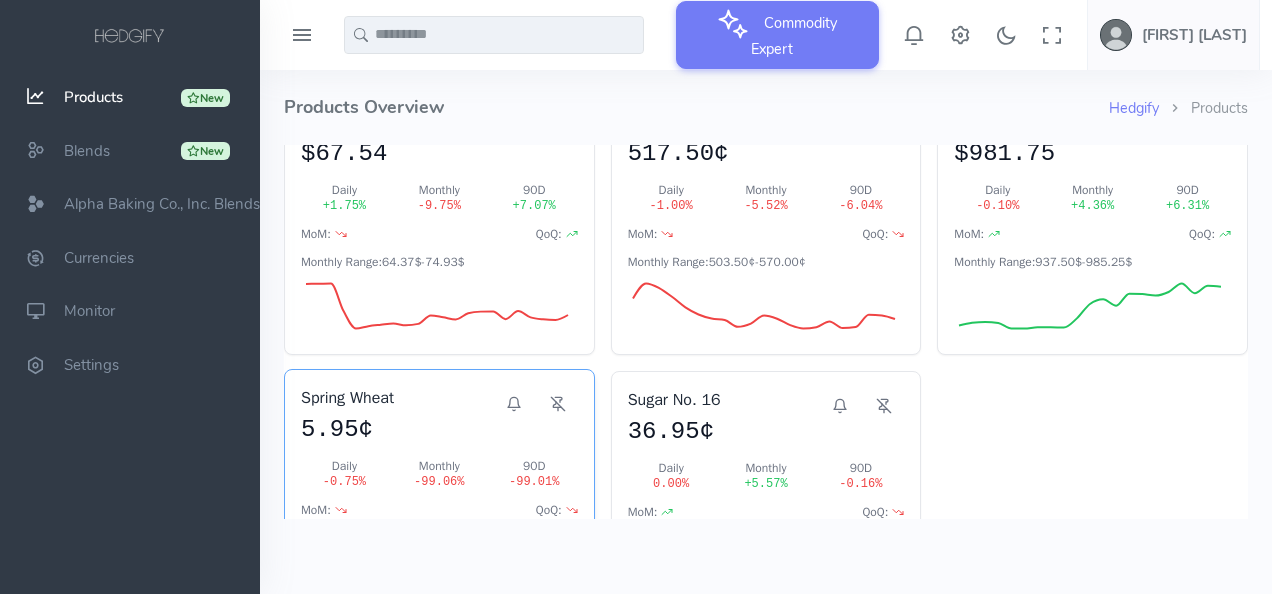 click on "5.95¢" at bounding box center (397, 430) 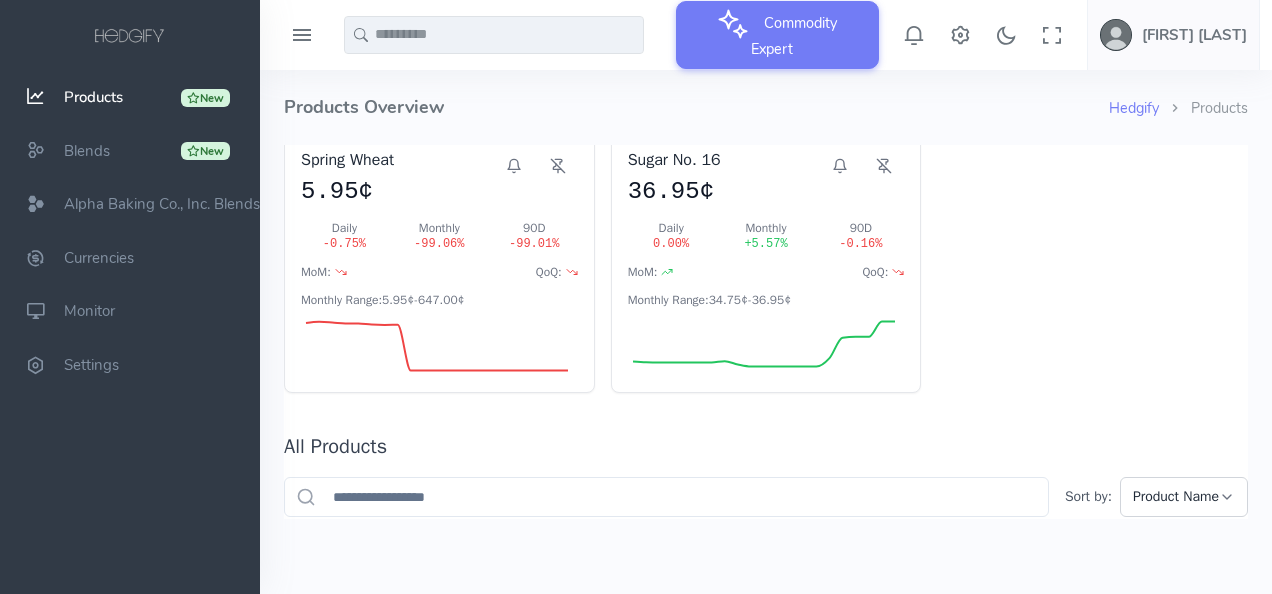 scroll, scrollTop: 400, scrollLeft: 0, axis: vertical 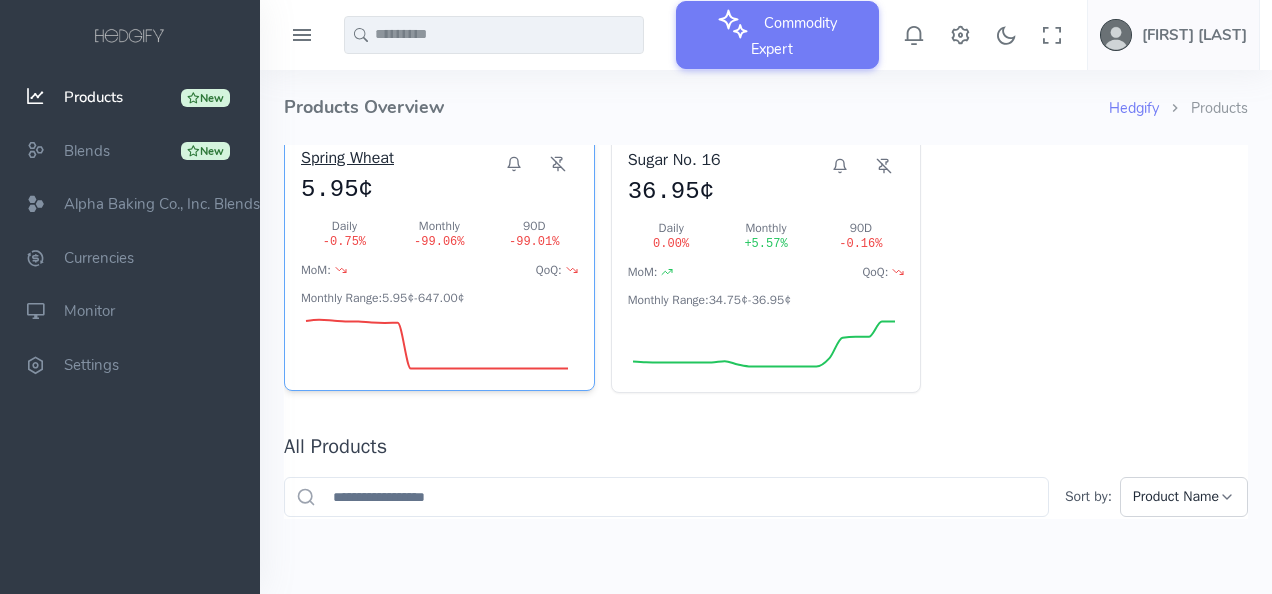 click on "Spring Wheat" at bounding box center (397, 158) 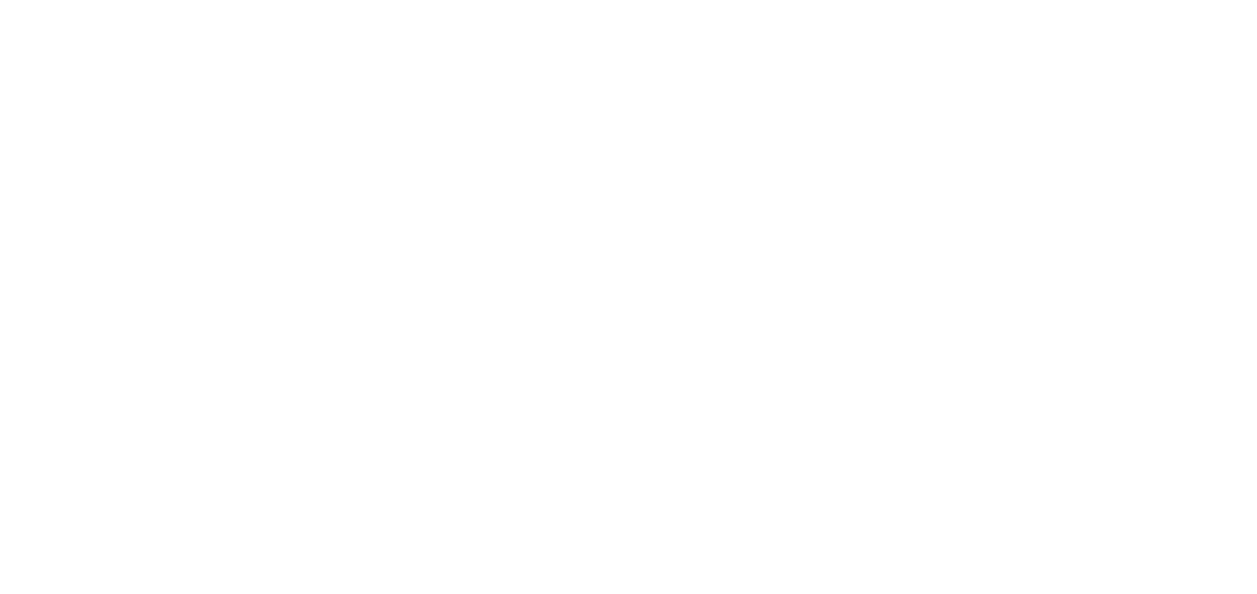 scroll, scrollTop: 0, scrollLeft: 0, axis: both 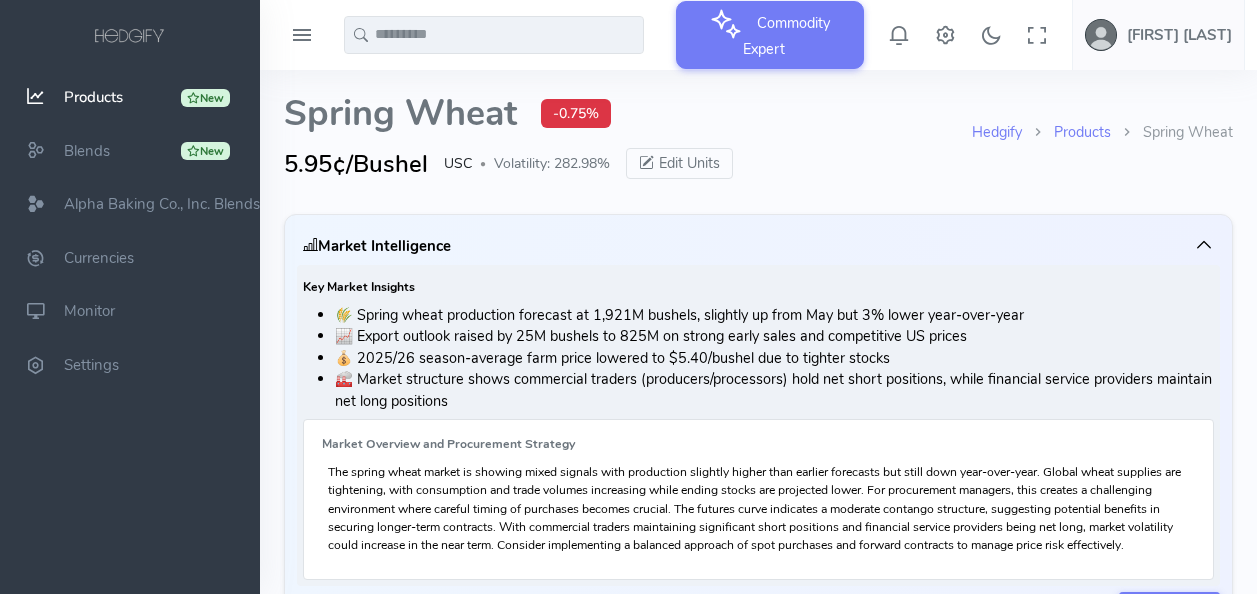 select on "****" 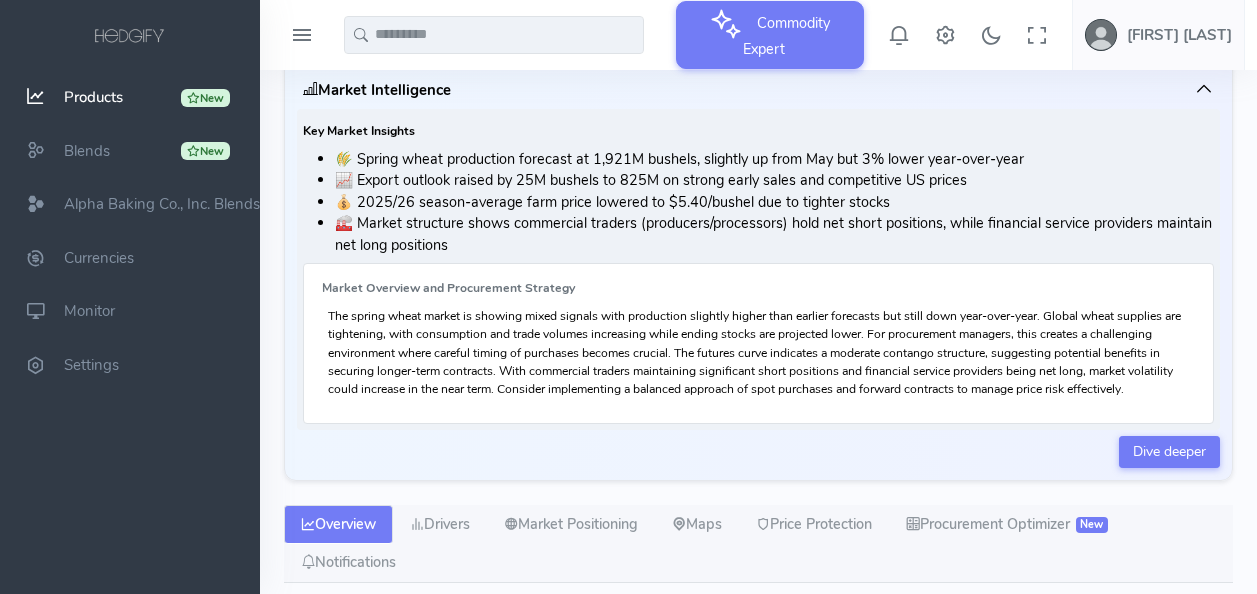 scroll, scrollTop: 160, scrollLeft: 0, axis: vertical 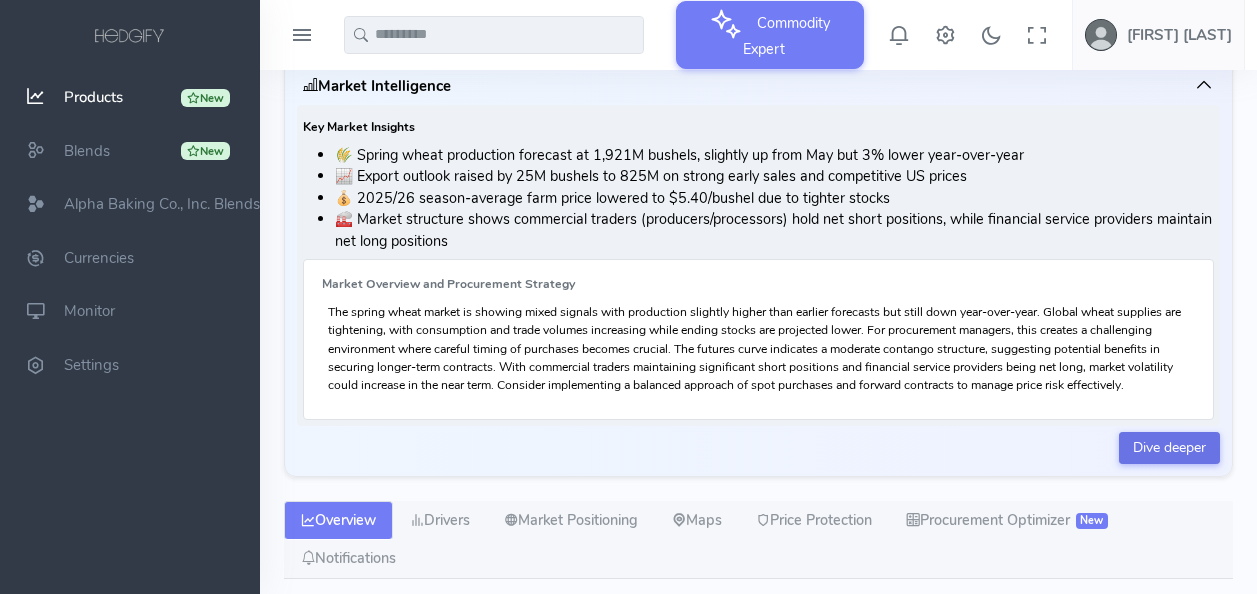click on "Dive deeper" at bounding box center [1169, 448] 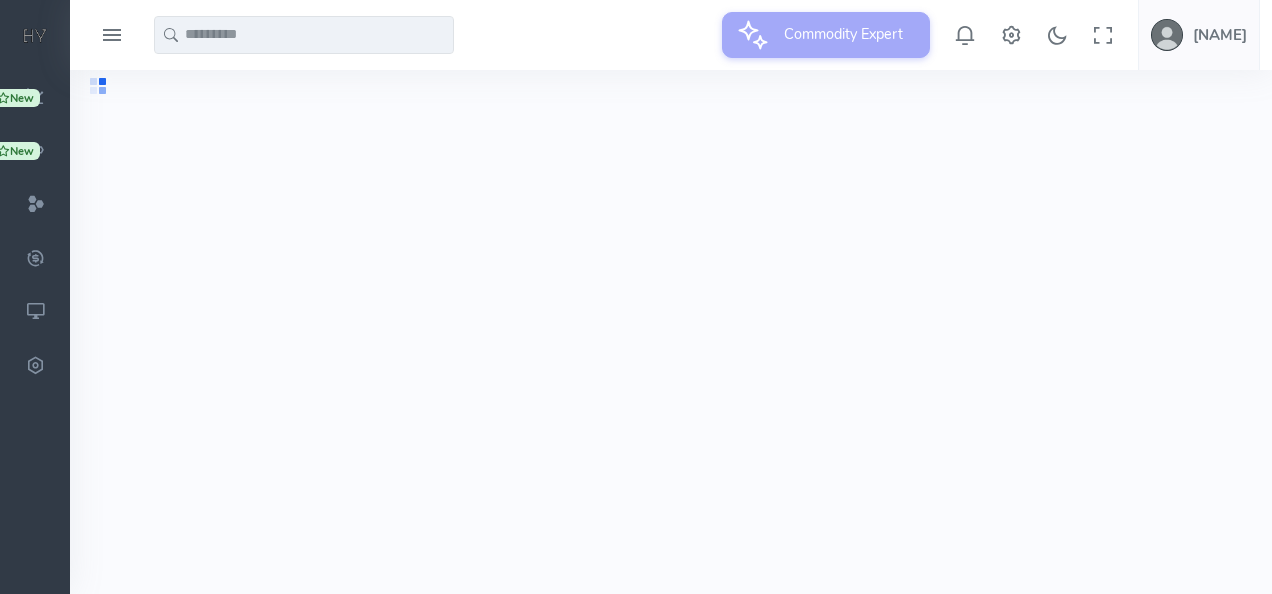 scroll, scrollTop: 0, scrollLeft: 0, axis: both 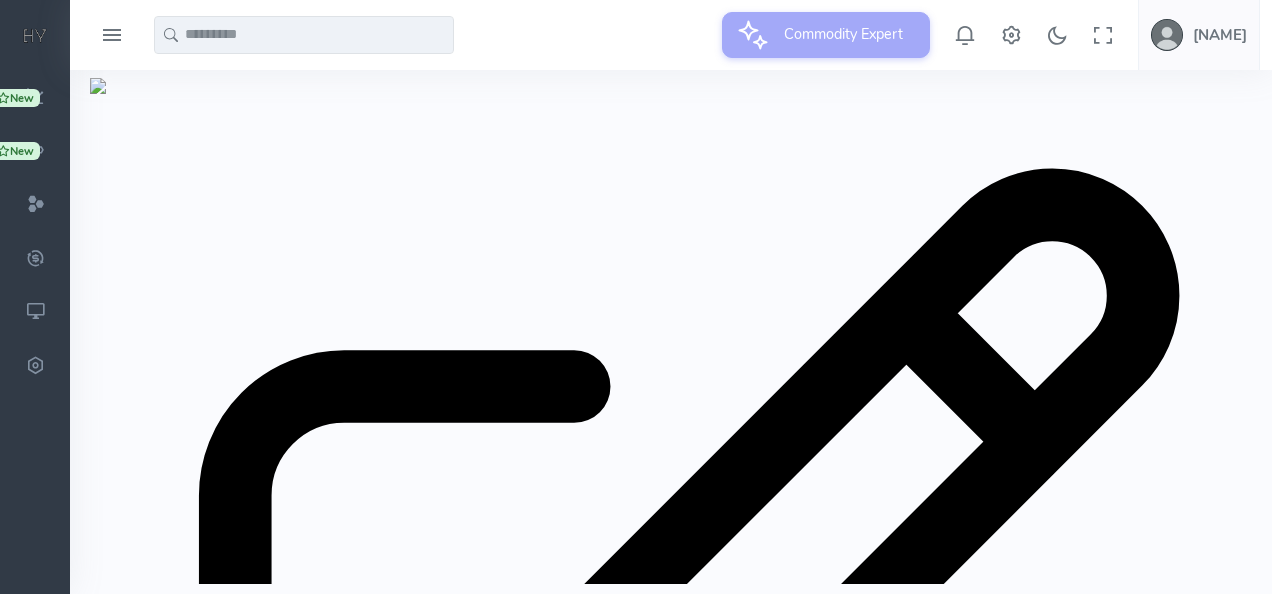 click at bounding box center [167, 19500] 